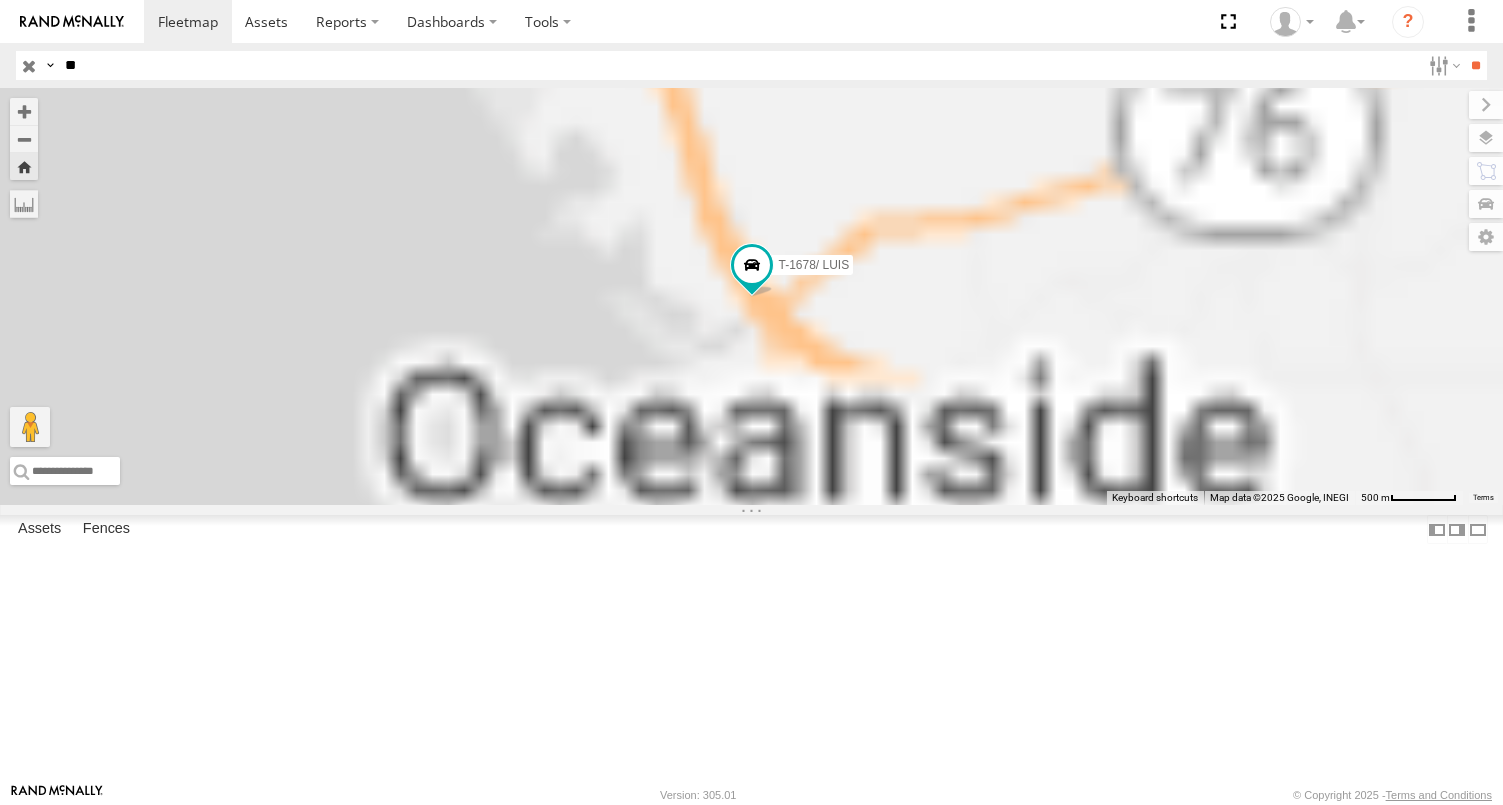 scroll, scrollTop: 0, scrollLeft: 0, axis: both 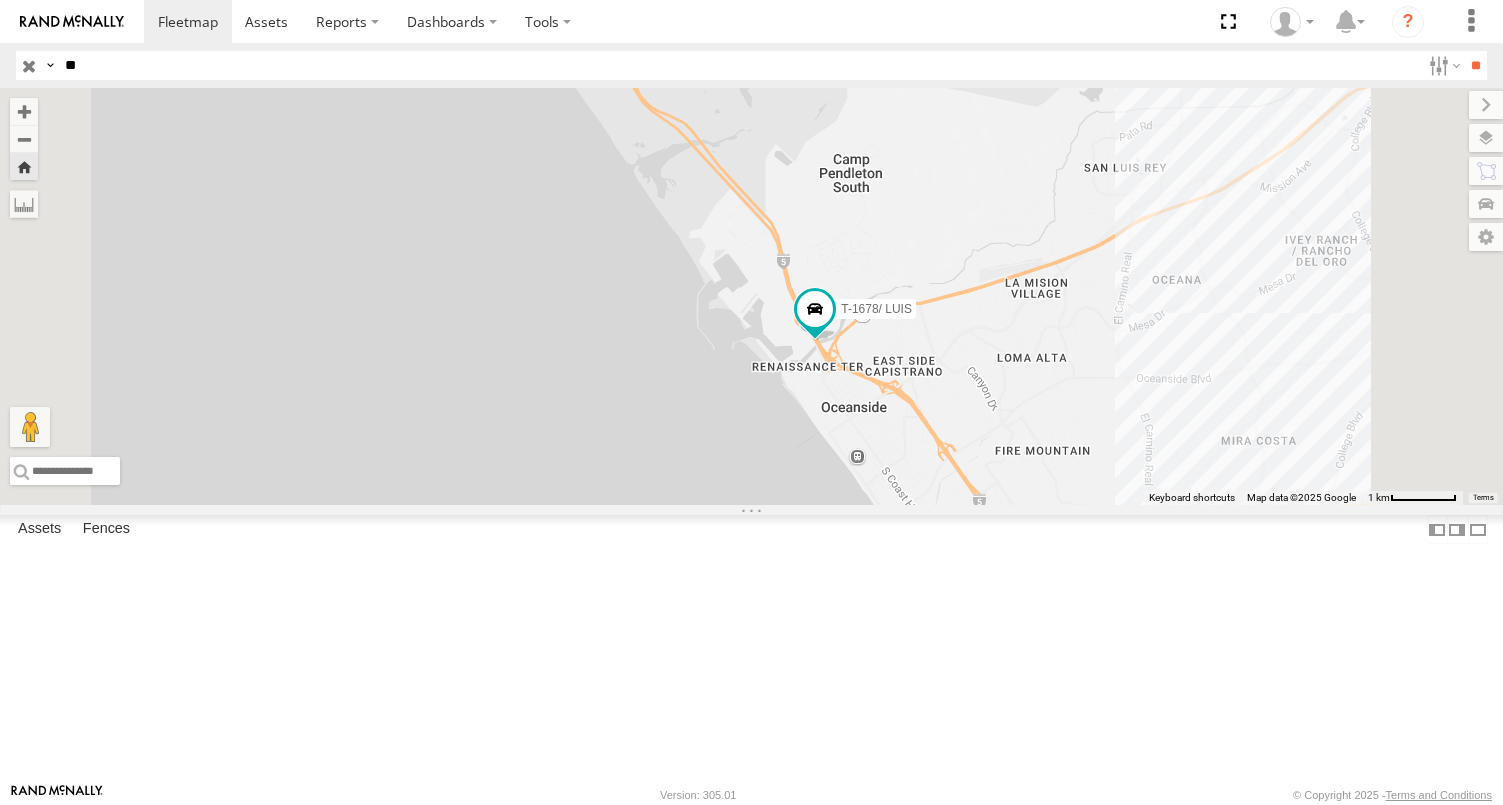 drag, startPoint x: 1227, startPoint y: 638, endPoint x: 1164, endPoint y: 554, distance: 105 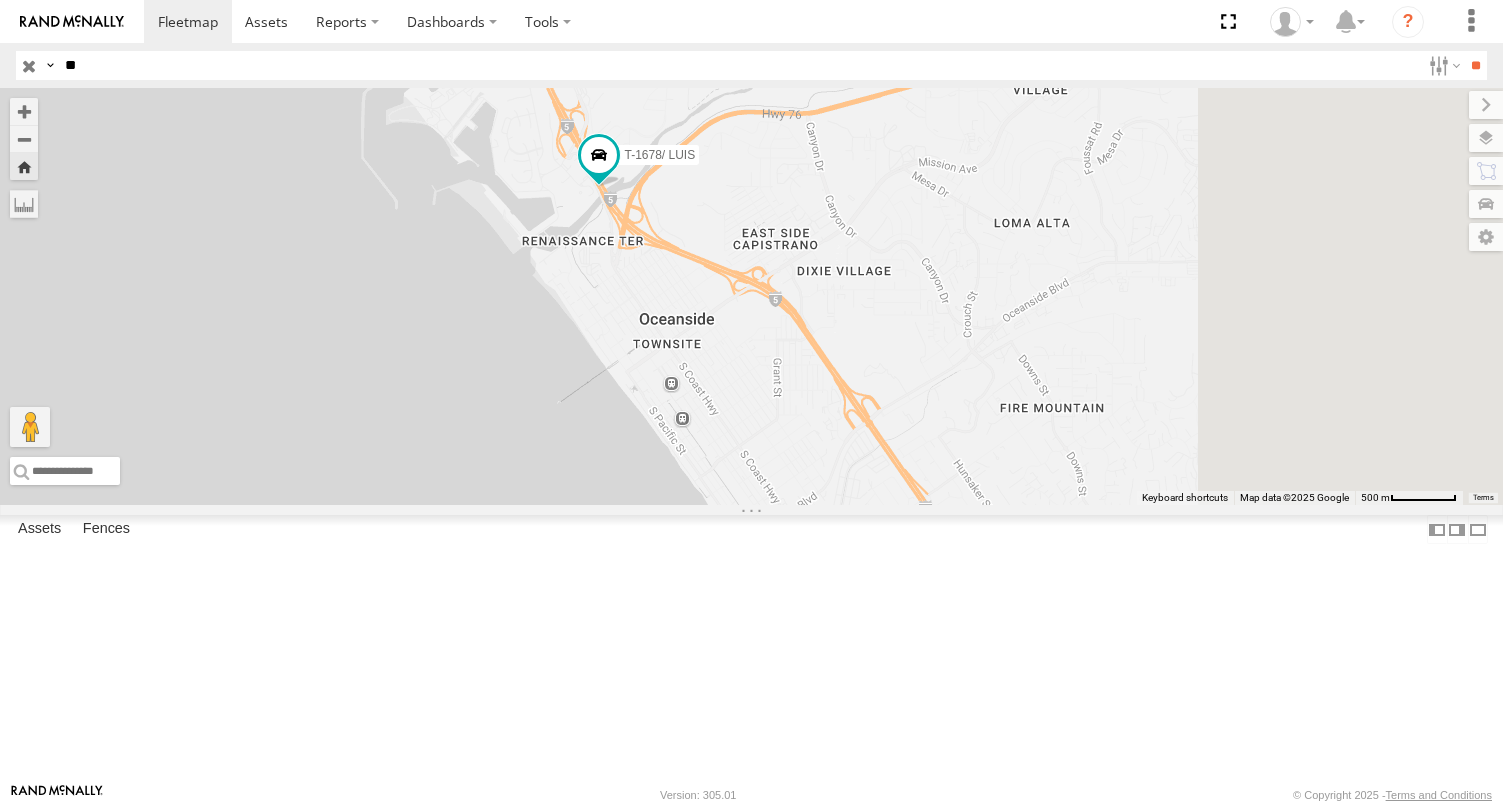 drag, startPoint x: 1181, startPoint y: 532, endPoint x: 1087, endPoint y: 582, distance: 106.47065 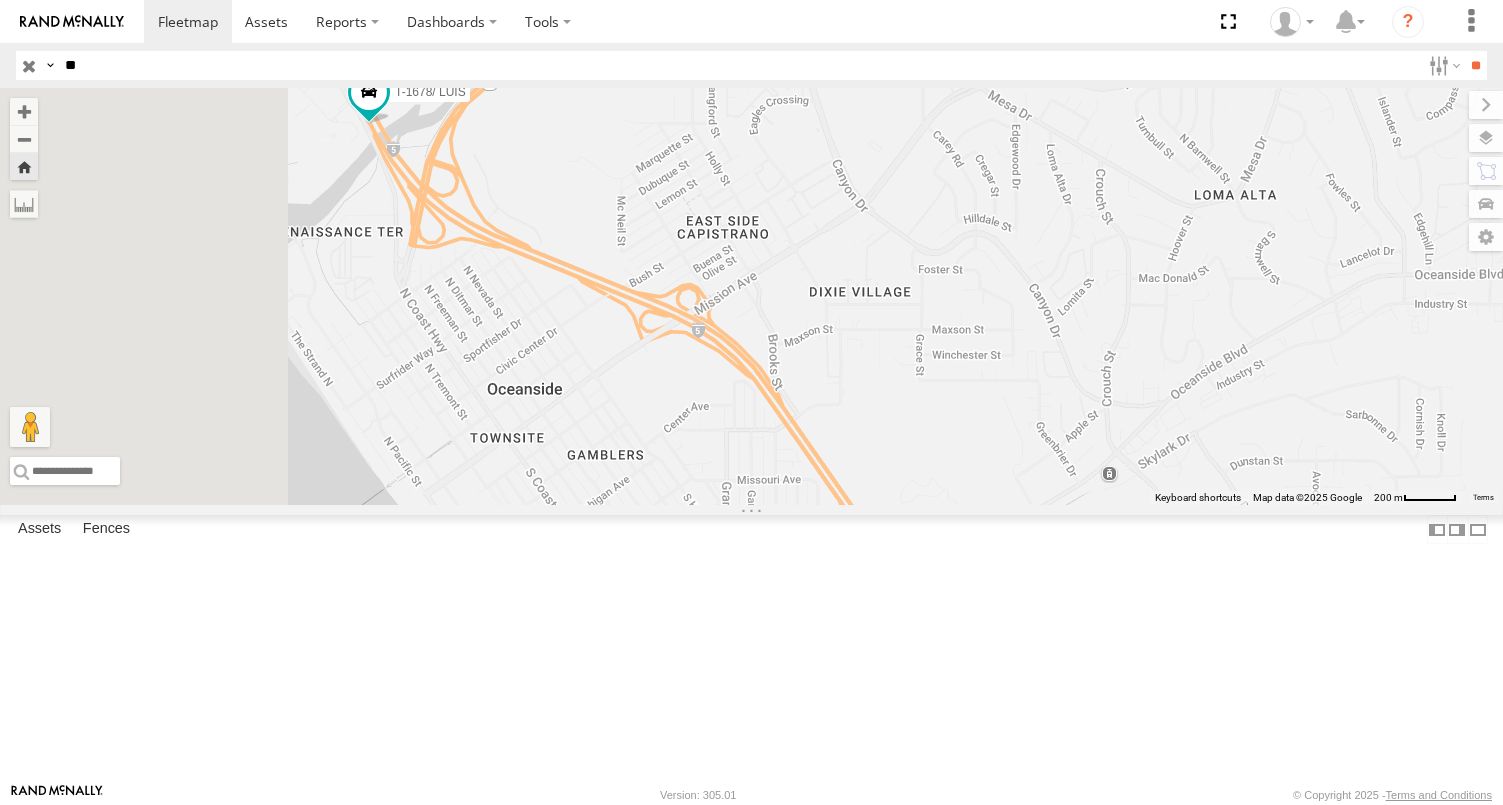 drag, startPoint x: 783, startPoint y: 349, endPoint x: 1065, endPoint y: 489, distance: 314.83963 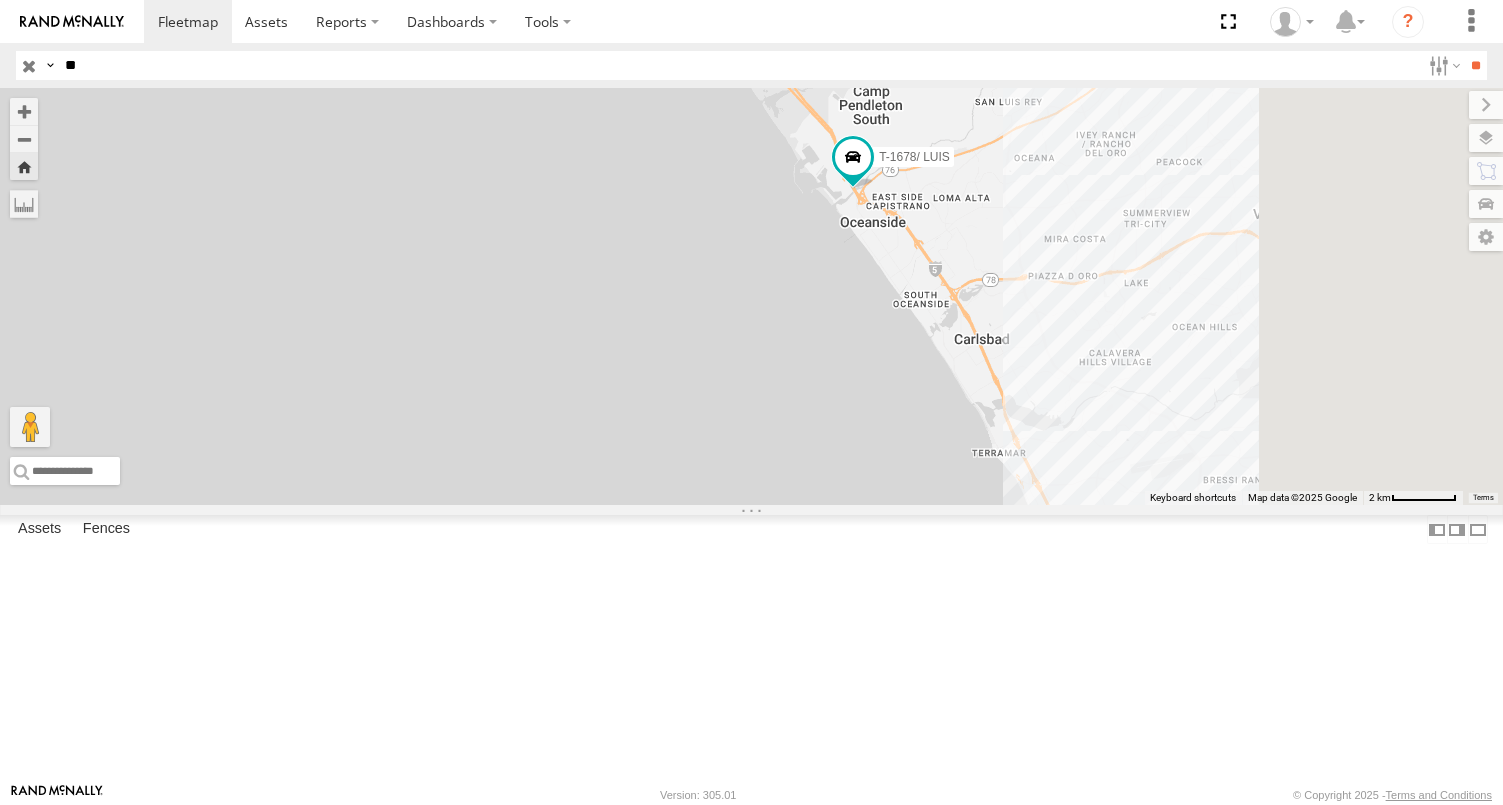 drag, startPoint x: 1291, startPoint y: 431, endPoint x: 1092, endPoint y: 423, distance: 199.16074 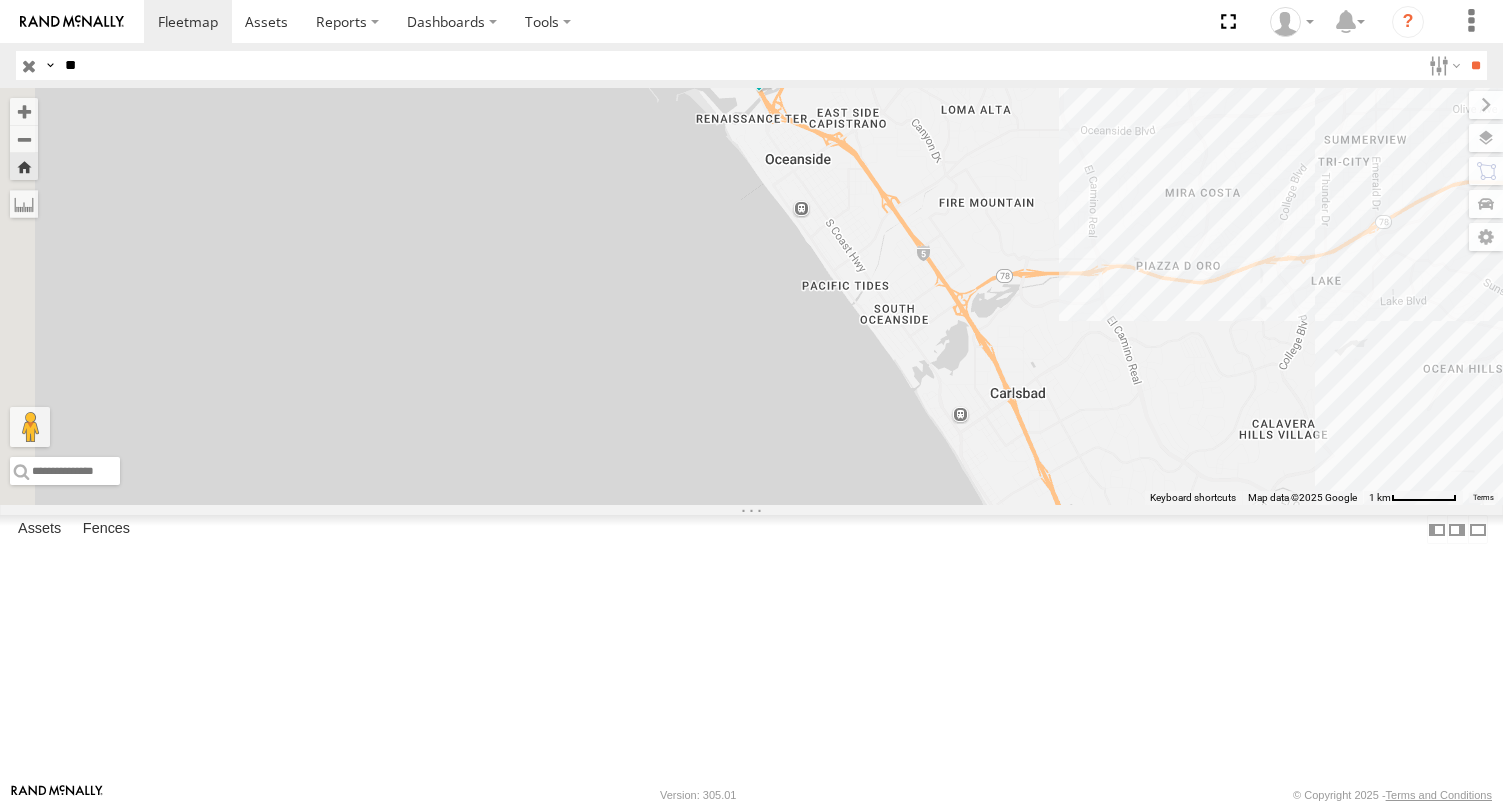 drag, startPoint x: 995, startPoint y: 469, endPoint x: 1290, endPoint y: 545, distance: 304.63257 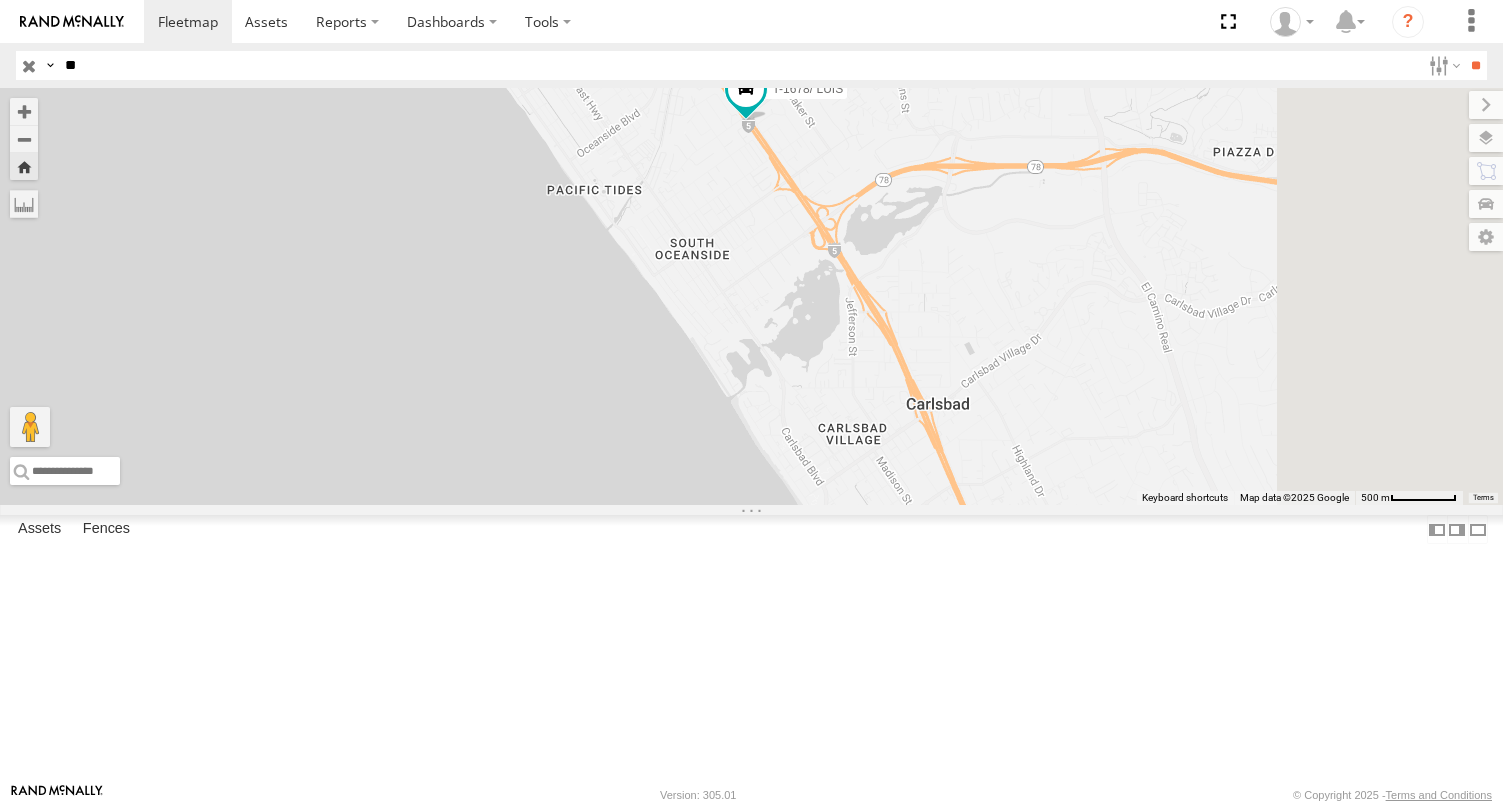 drag, startPoint x: 1217, startPoint y: 372, endPoint x: 1126, endPoint y: 397, distance: 94.371605 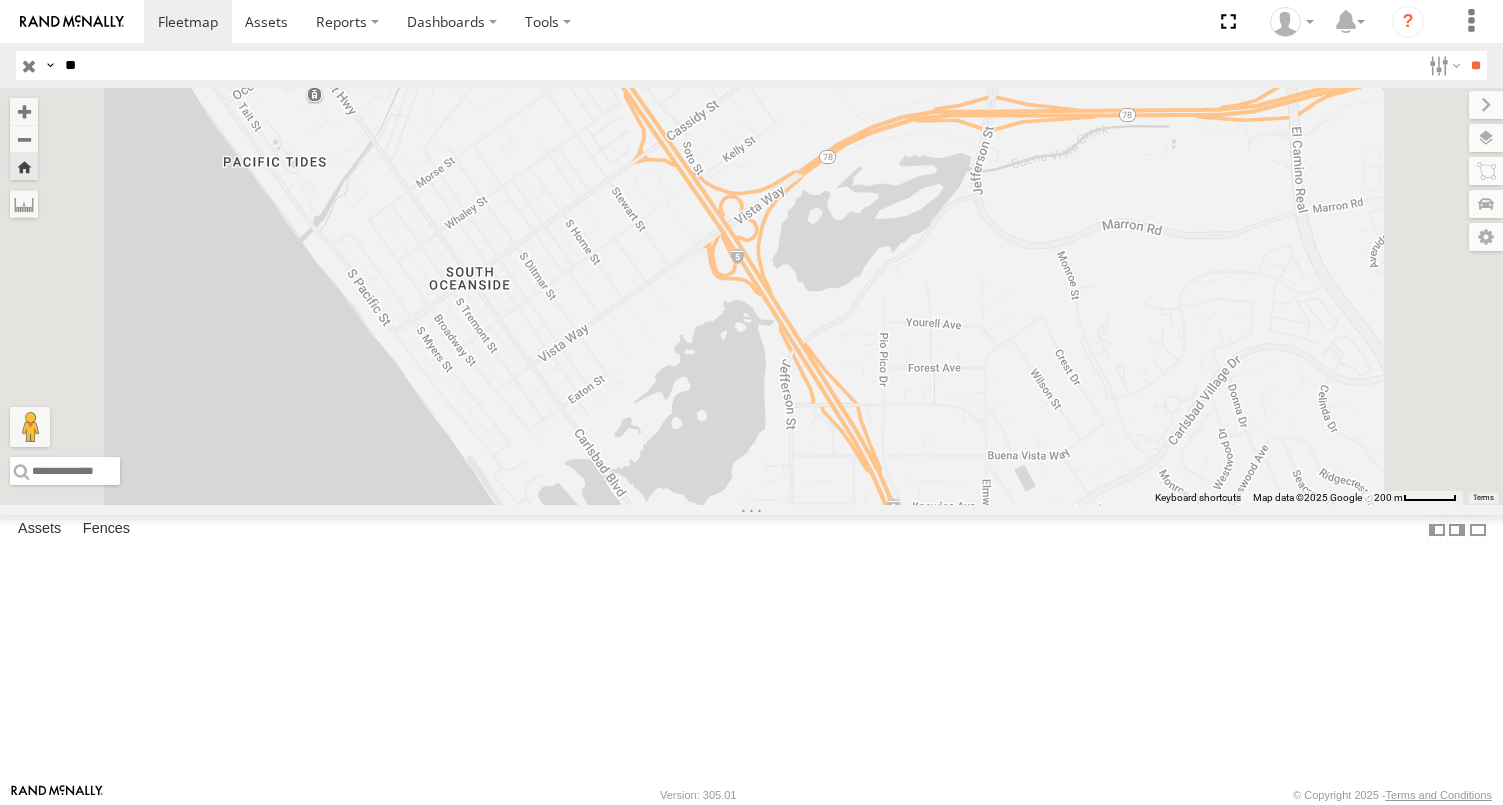 drag, startPoint x: 1148, startPoint y: 369, endPoint x: 1144, endPoint y: 407, distance: 38.209946 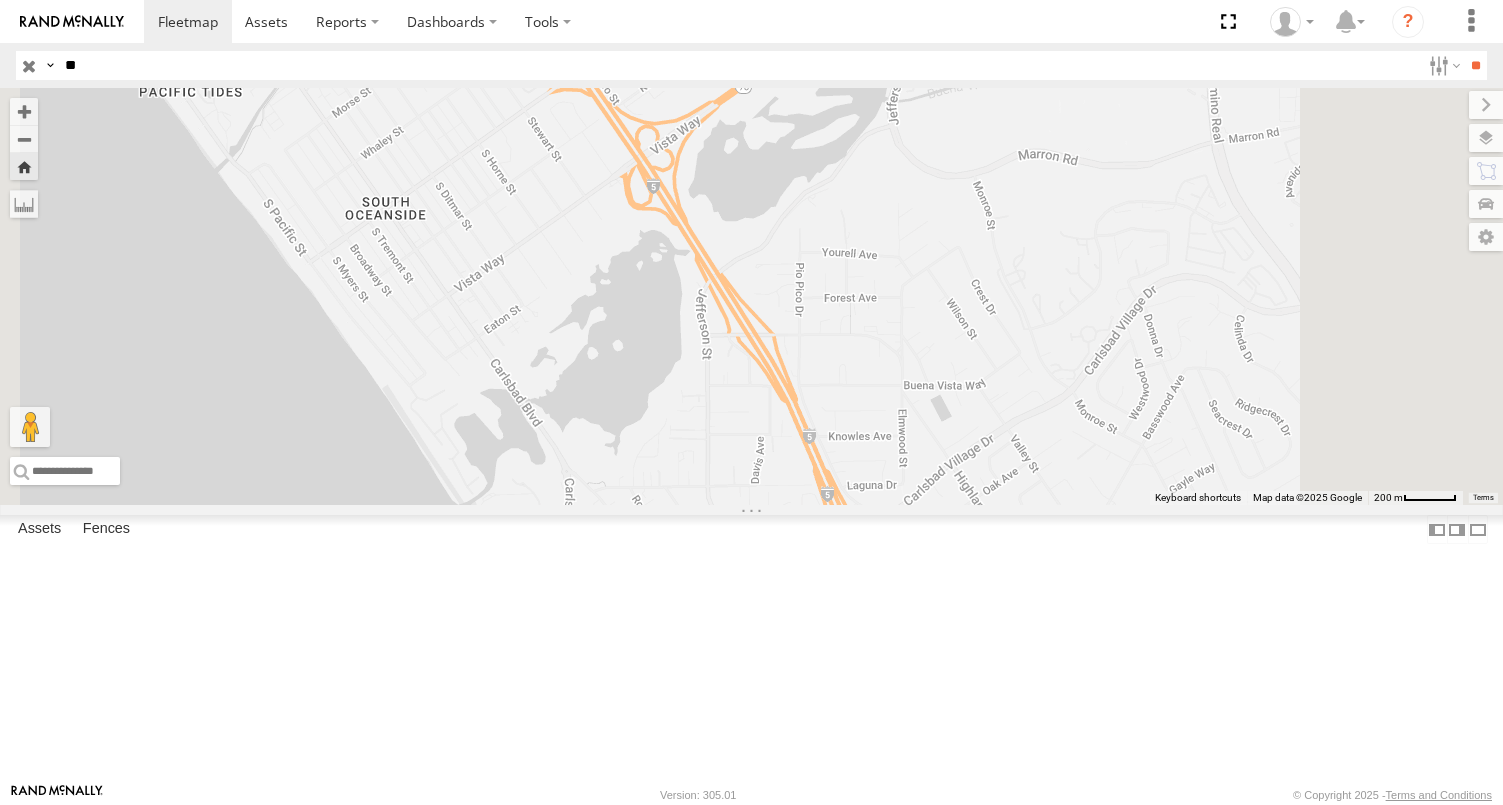 drag, startPoint x: 1093, startPoint y: 403, endPoint x: 1005, endPoint y: 333, distance: 112.44554 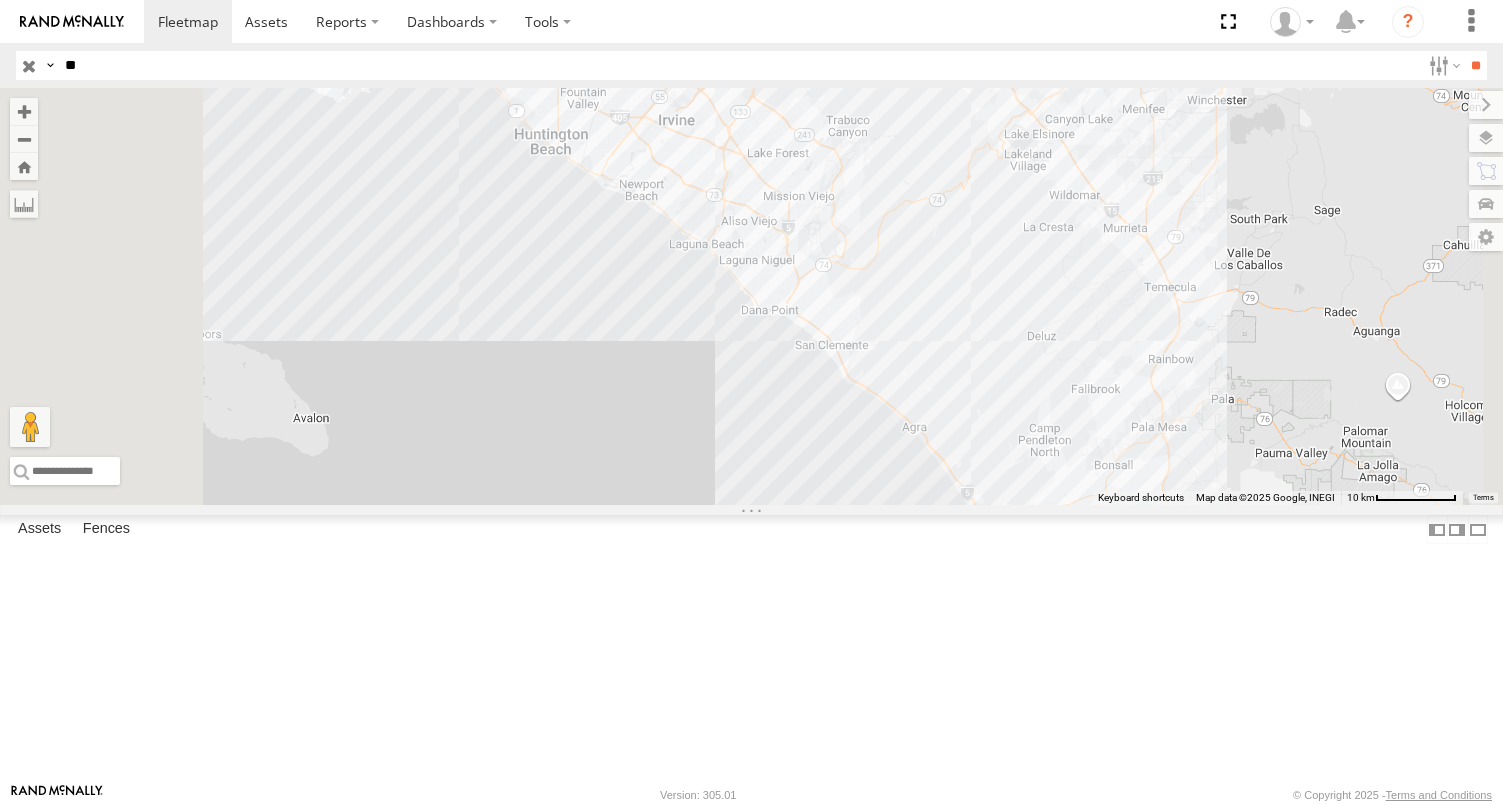 click on "**" at bounding box center [738, 65] 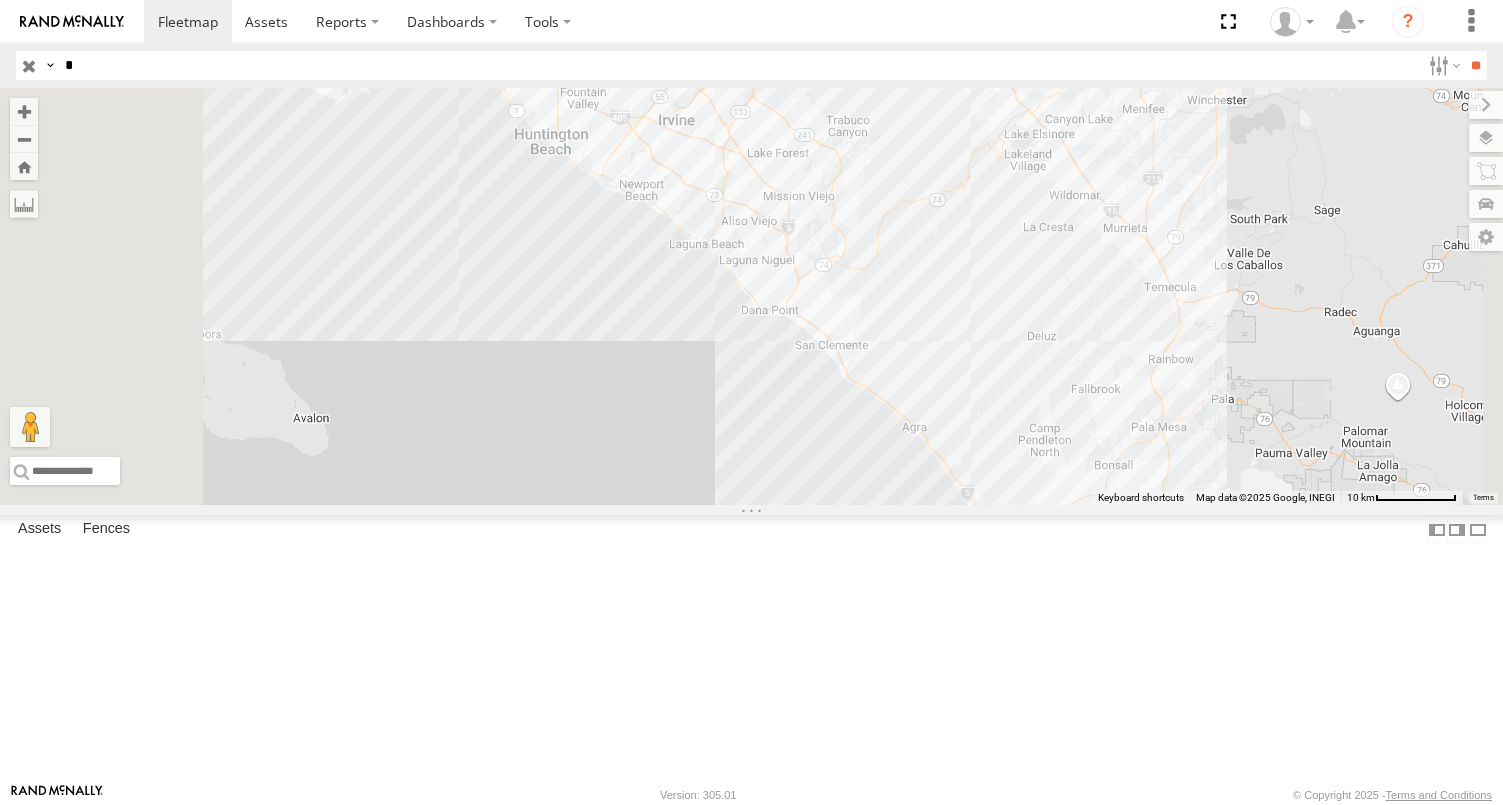 type on "*" 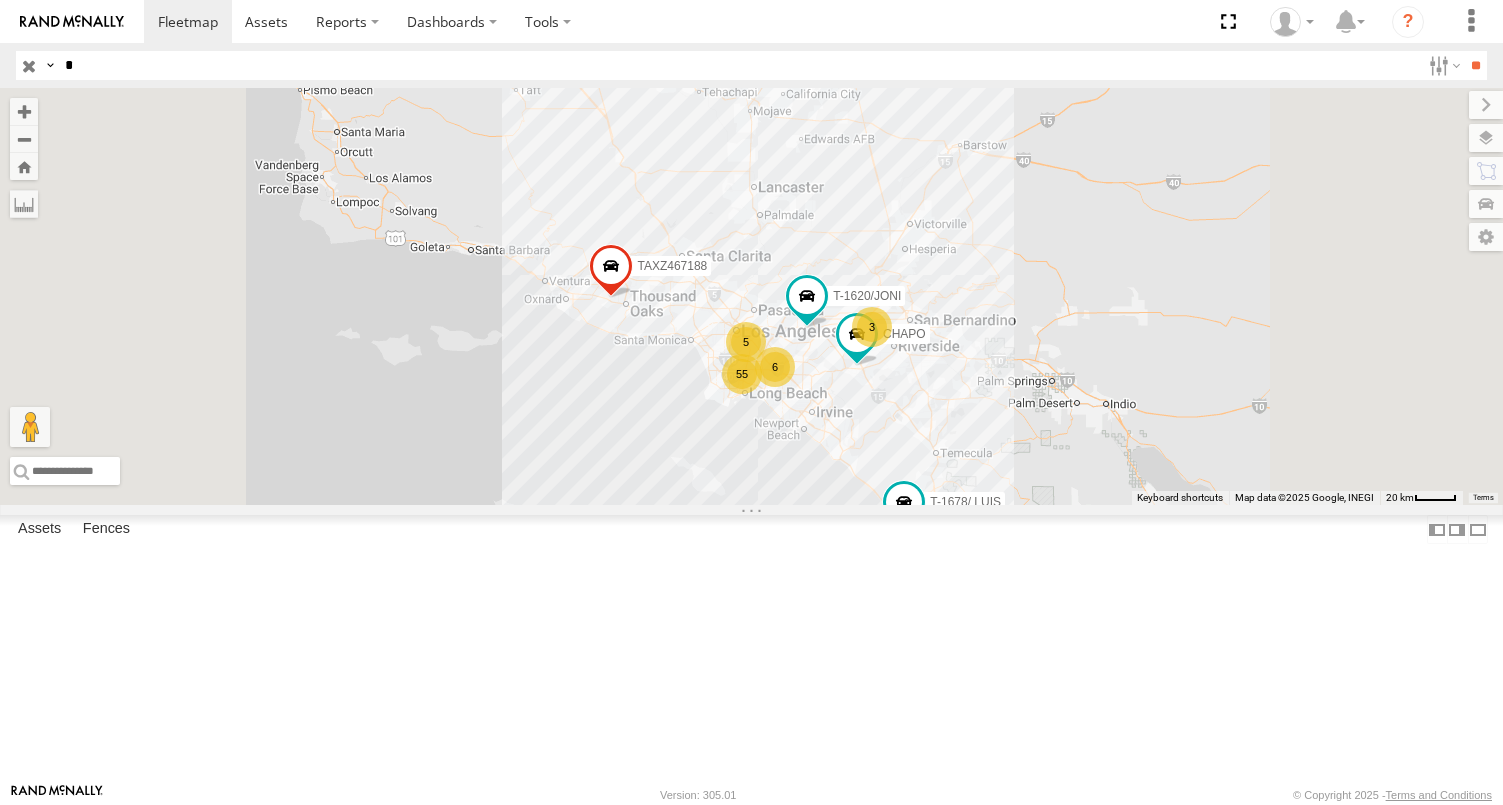 scroll, scrollTop: 2200, scrollLeft: 0, axis: vertical 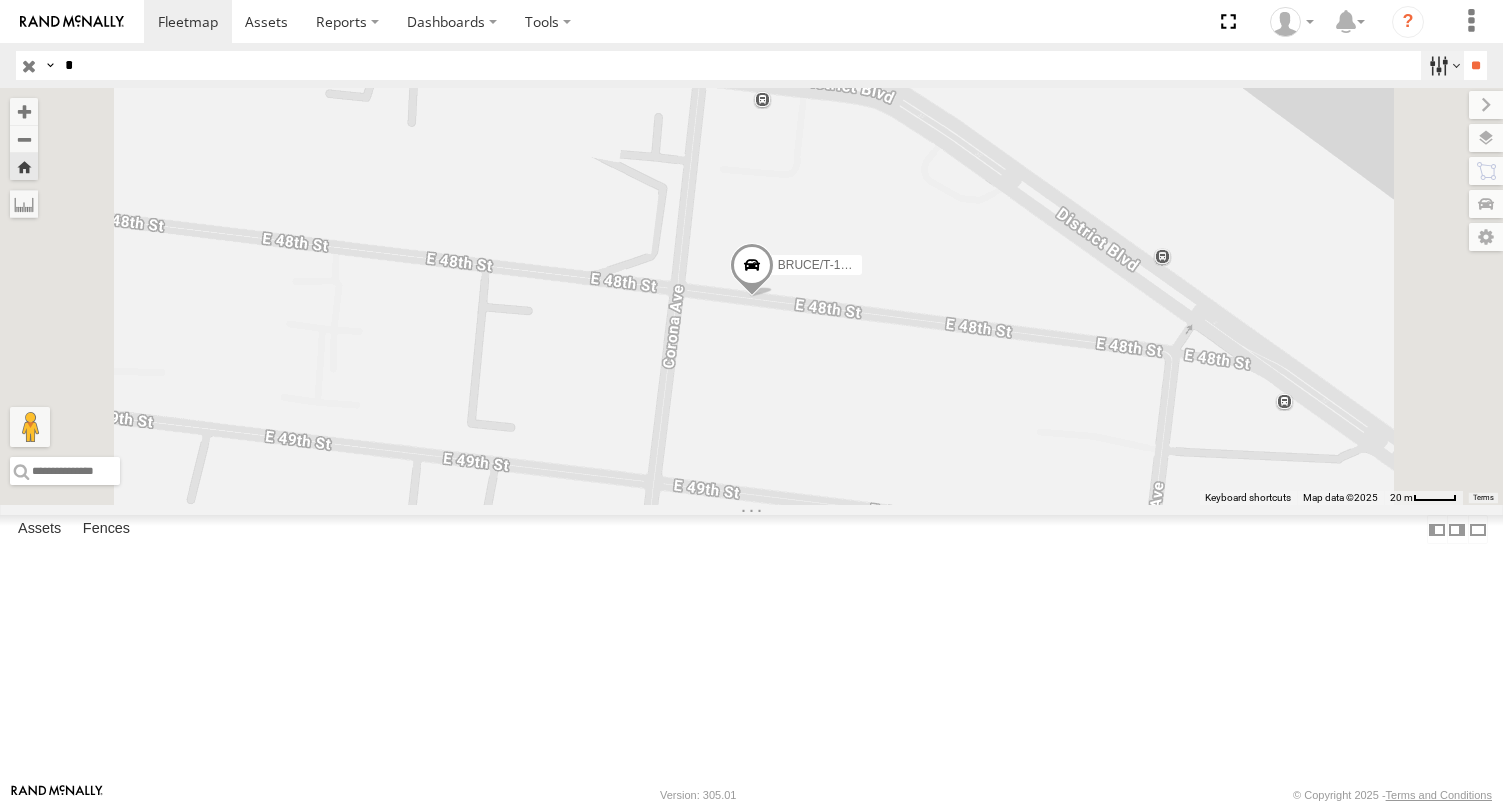 click at bounding box center (1442, 65) 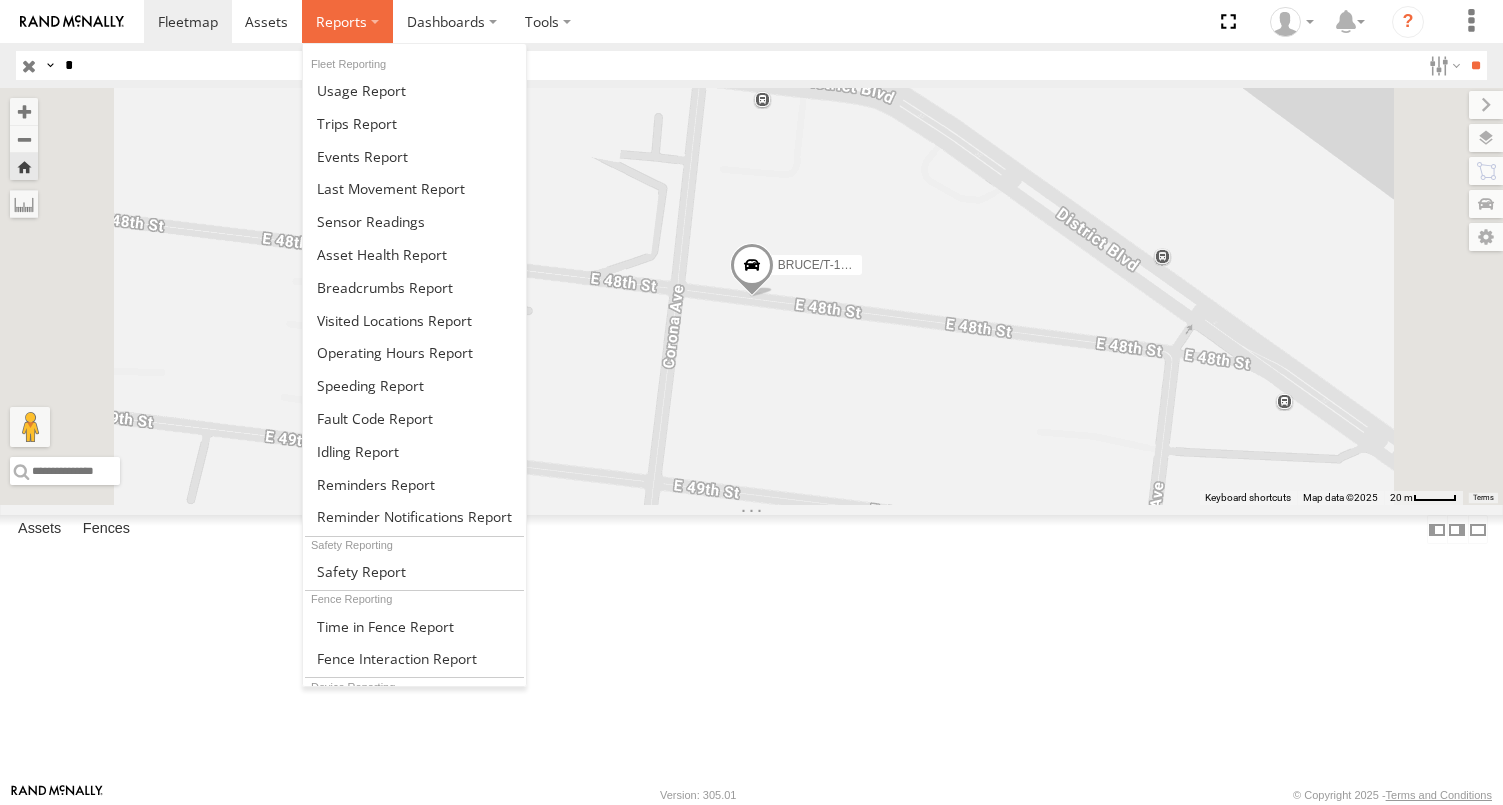 click at bounding box center (347, 21) 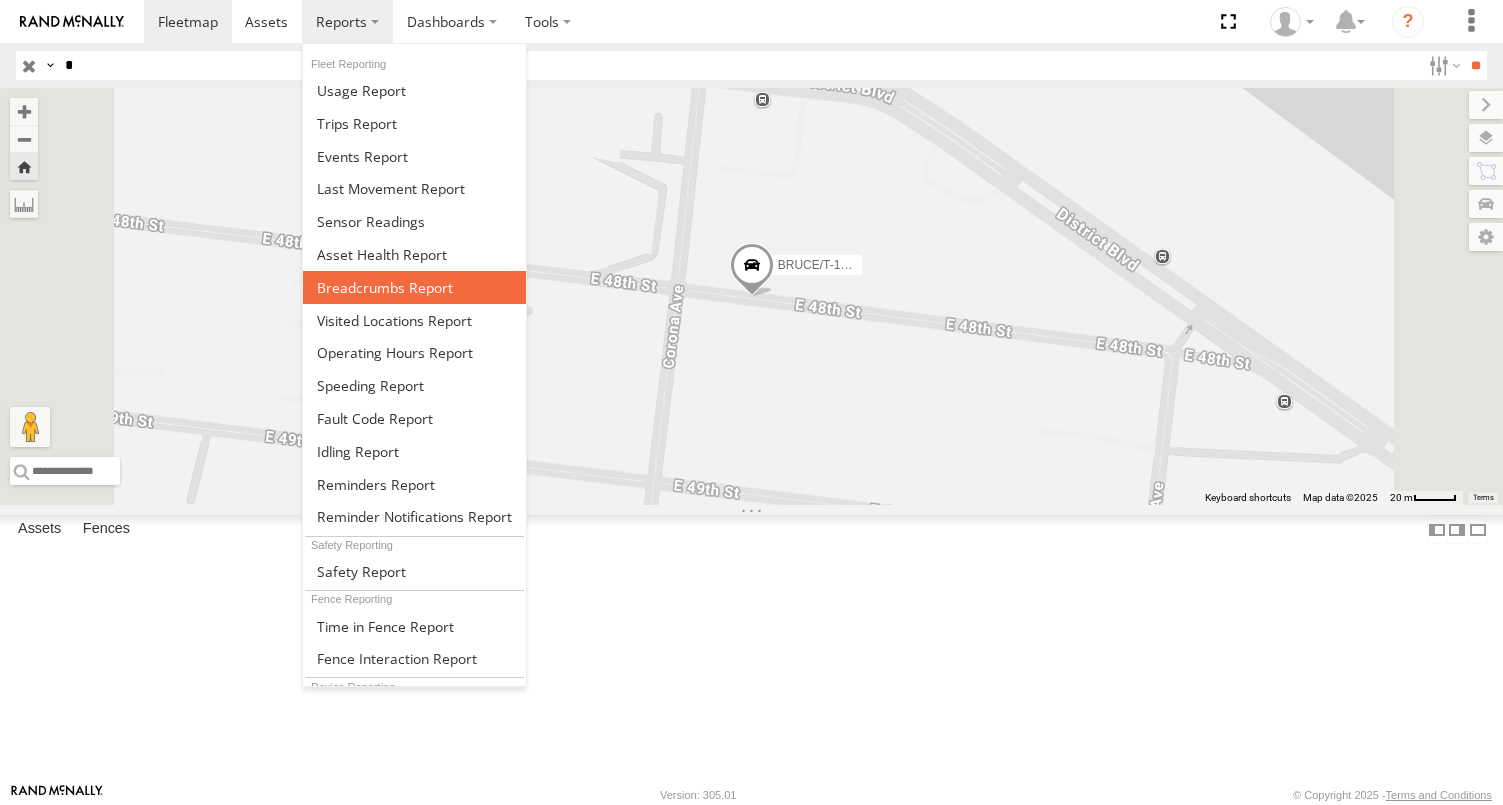 click at bounding box center [385, 287] 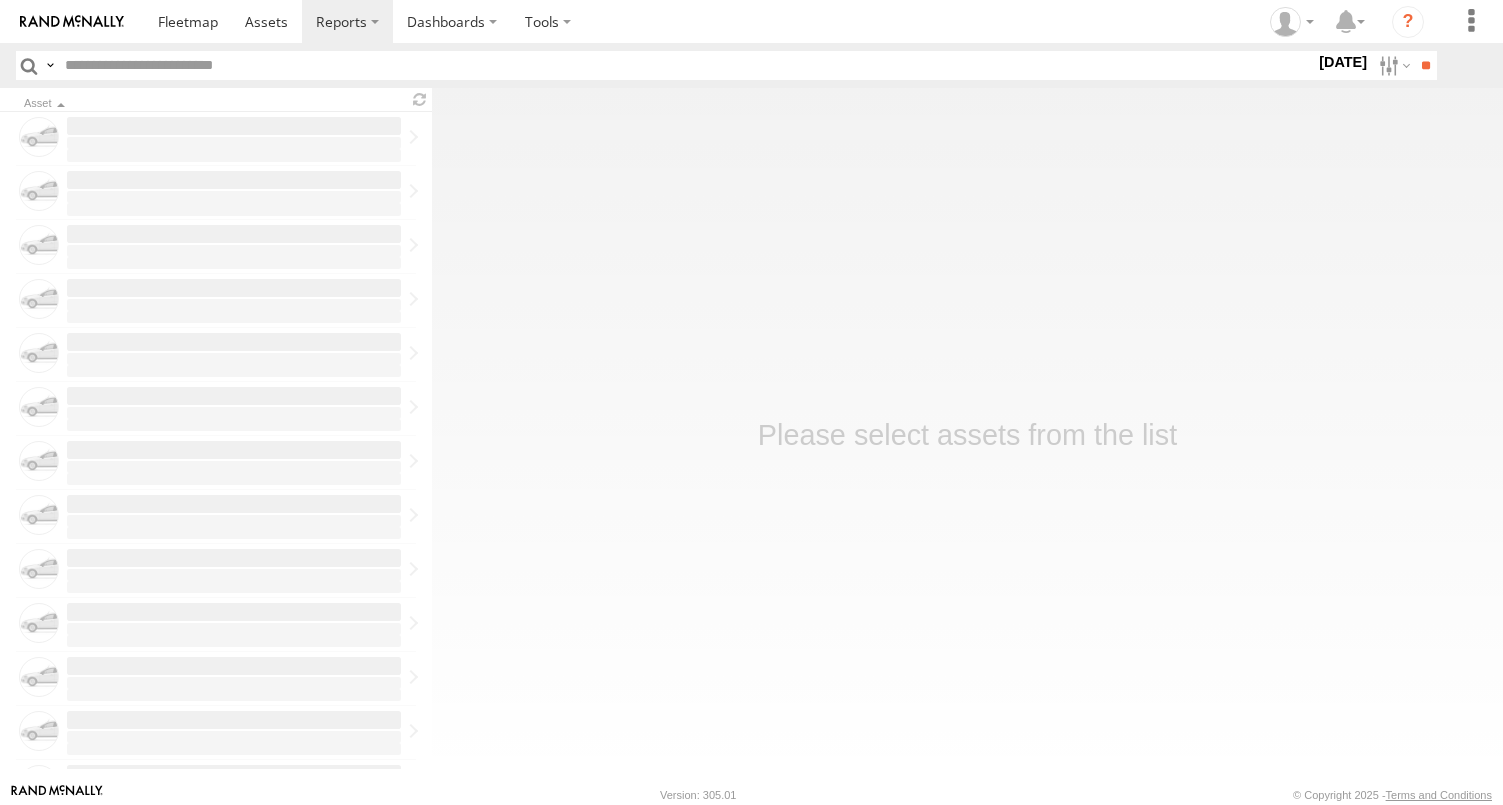 scroll, scrollTop: 0, scrollLeft: 0, axis: both 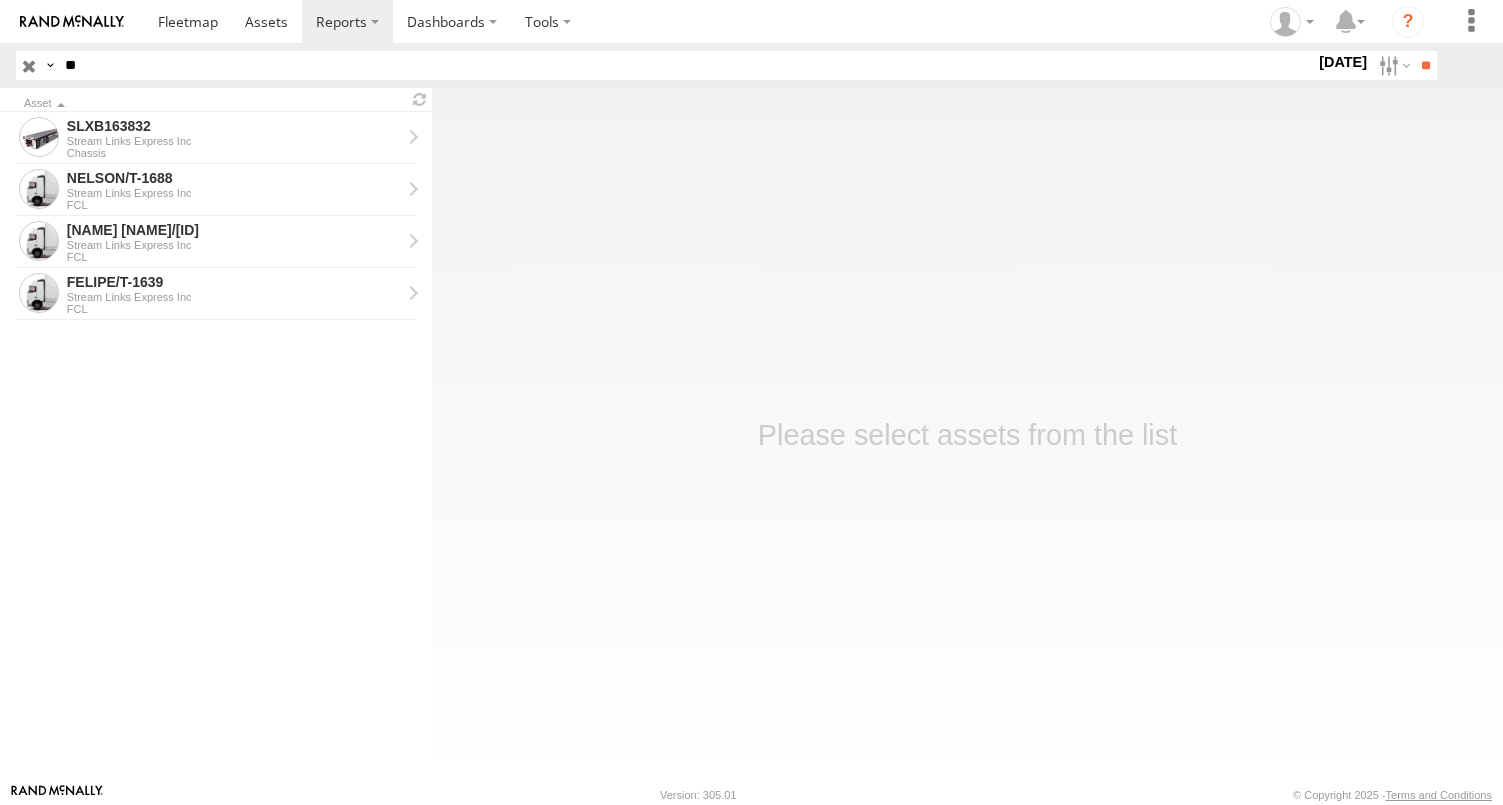 click on "**" at bounding box center (686, 65) 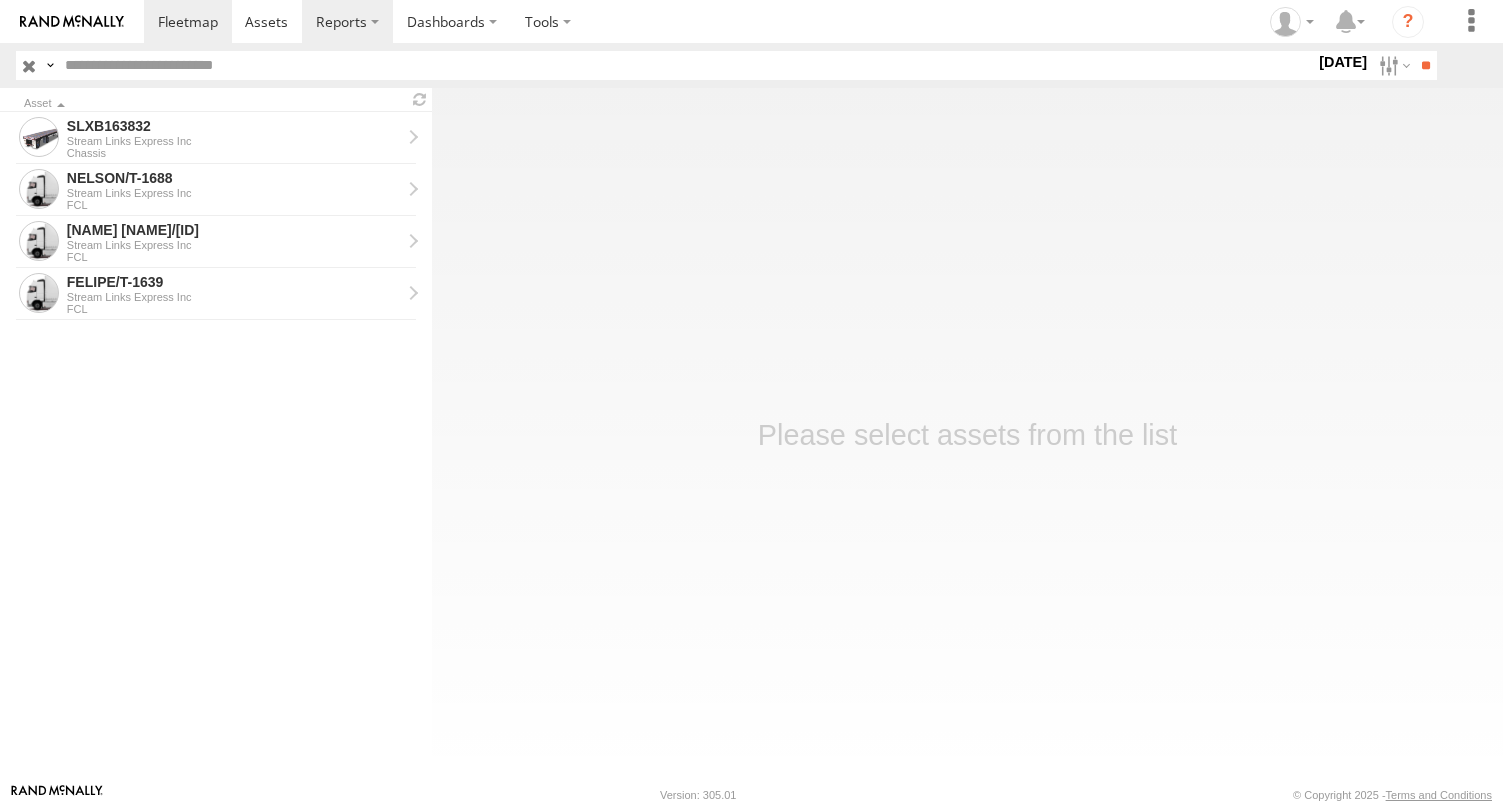 type 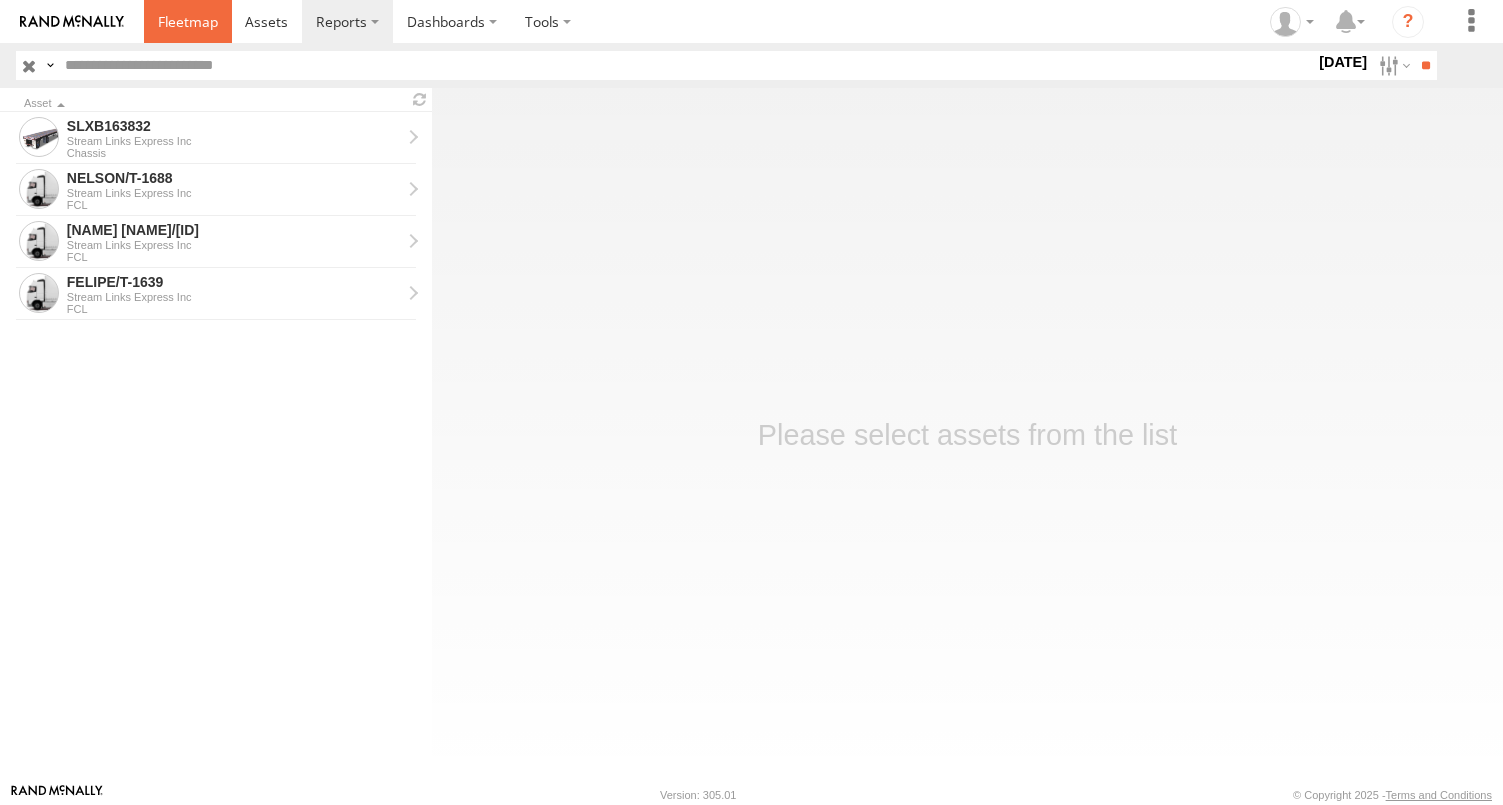 click at bounding box center (188, 21) 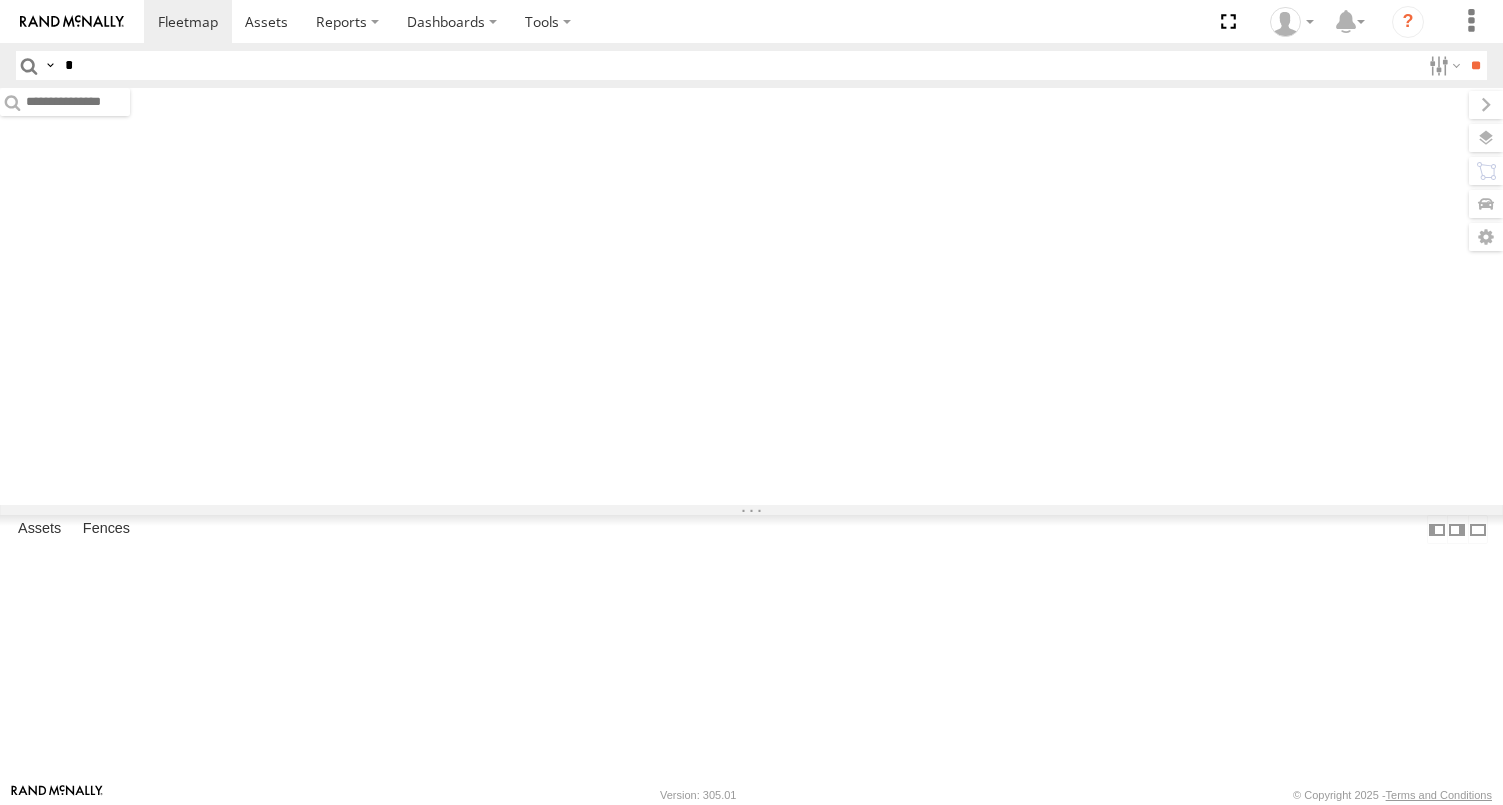 scroll, scrollTop: 0, scrollLeft: 0, axis: both 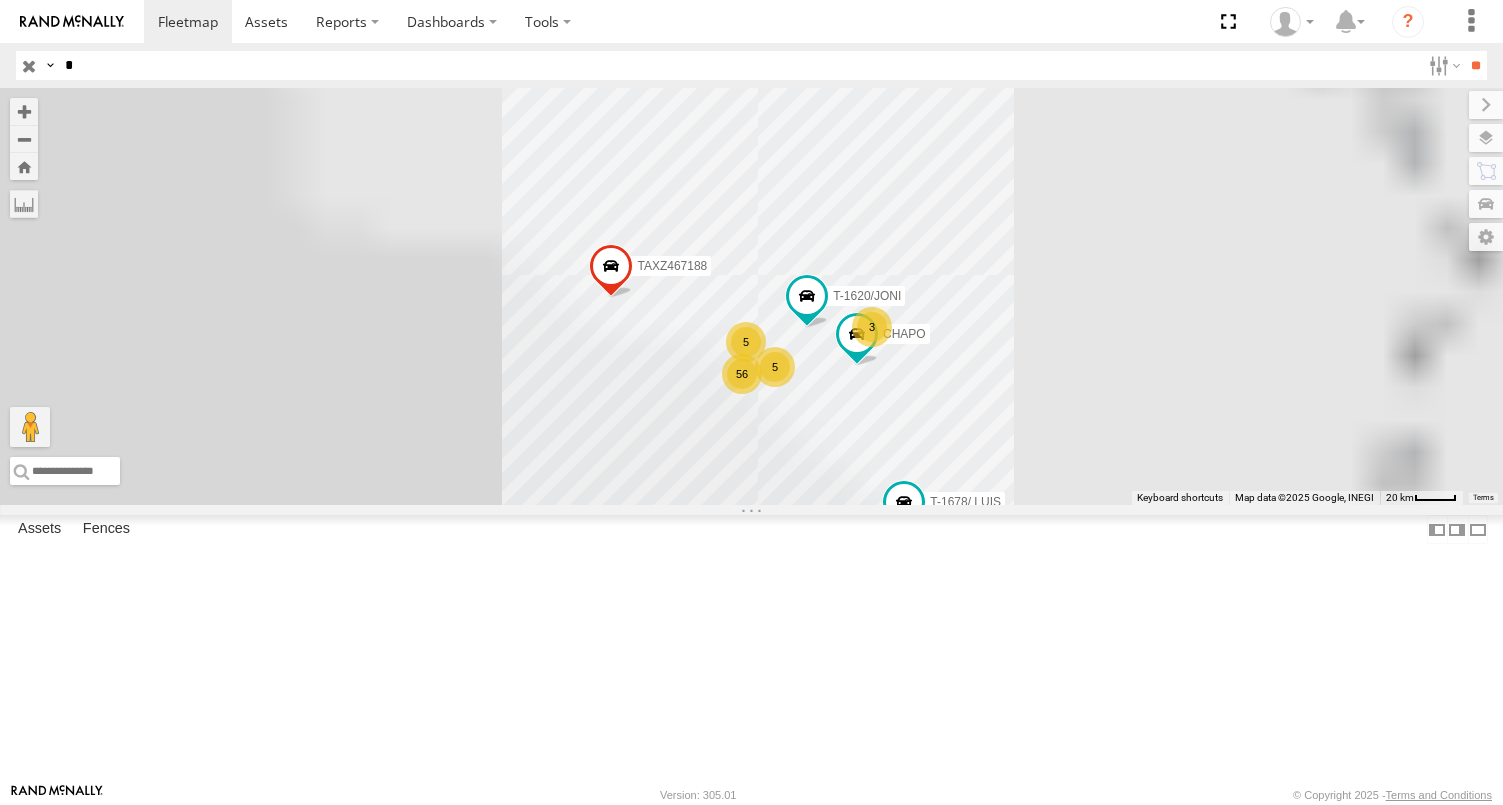click on "Asset ID
Asset Label
Registration
Manufacturer
Model
VIN
Job ID *" at bounding box center [751, 65] 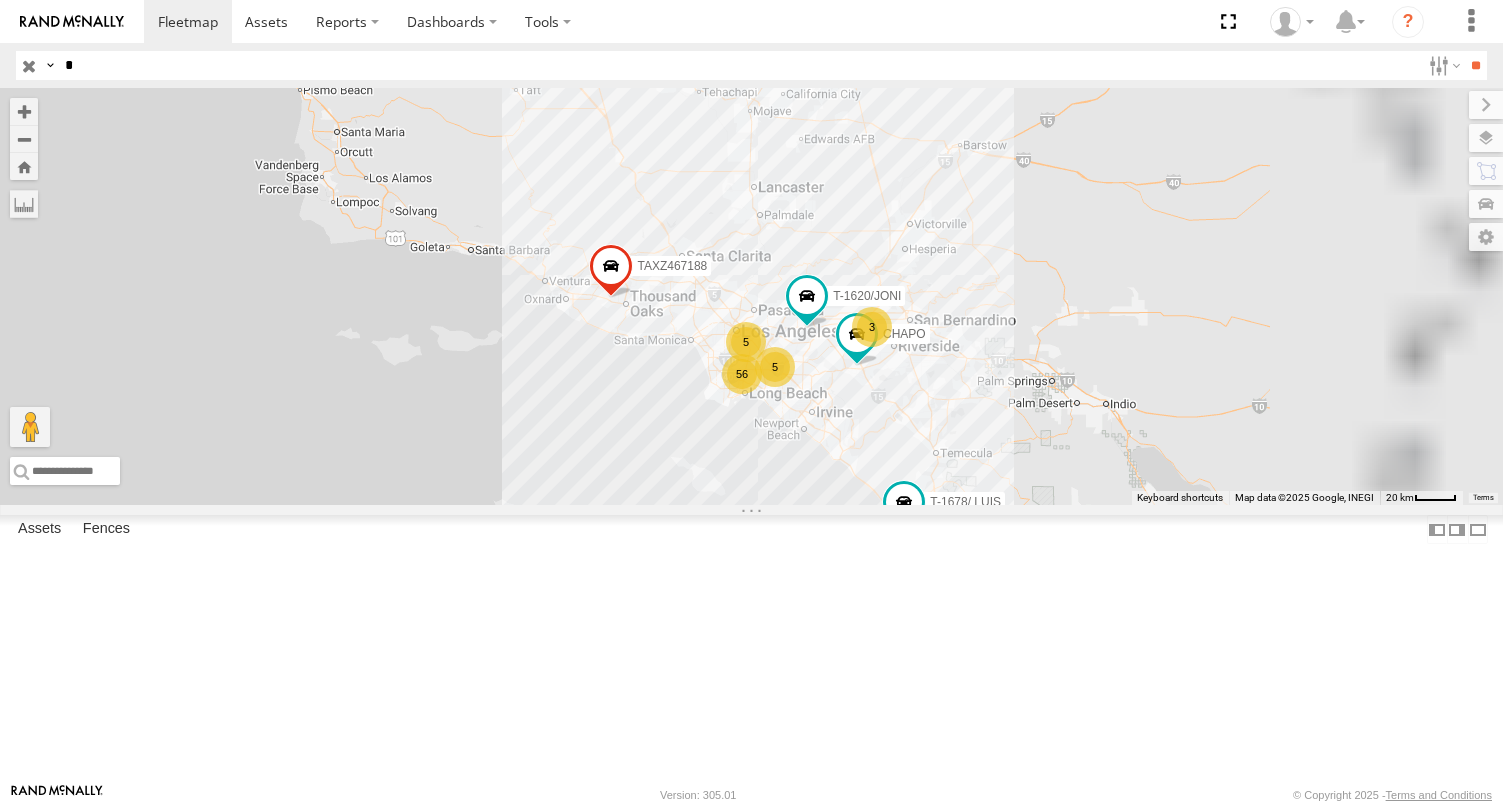 click on "*" at bounding box center [738, 65] 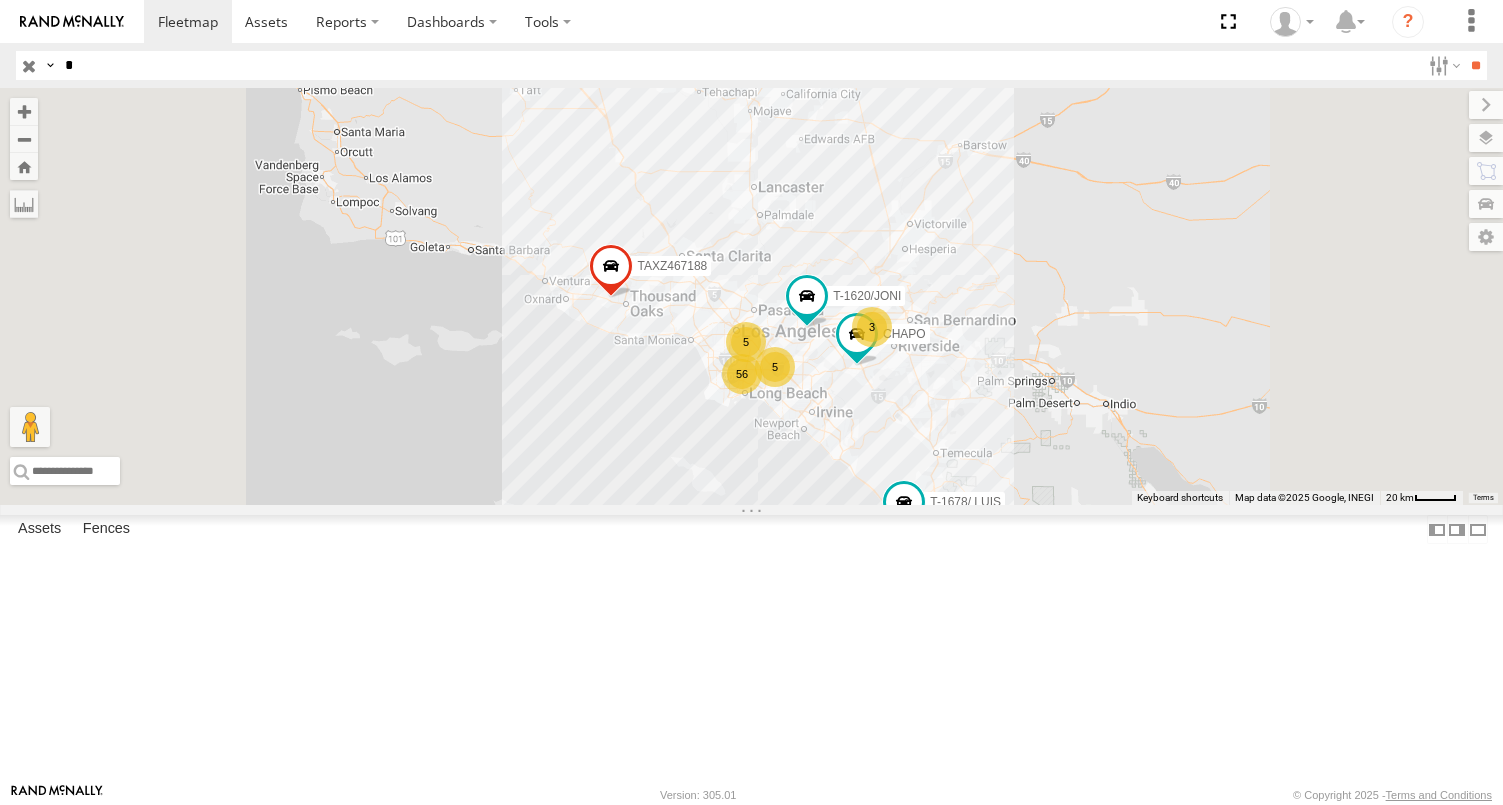 type on "*" 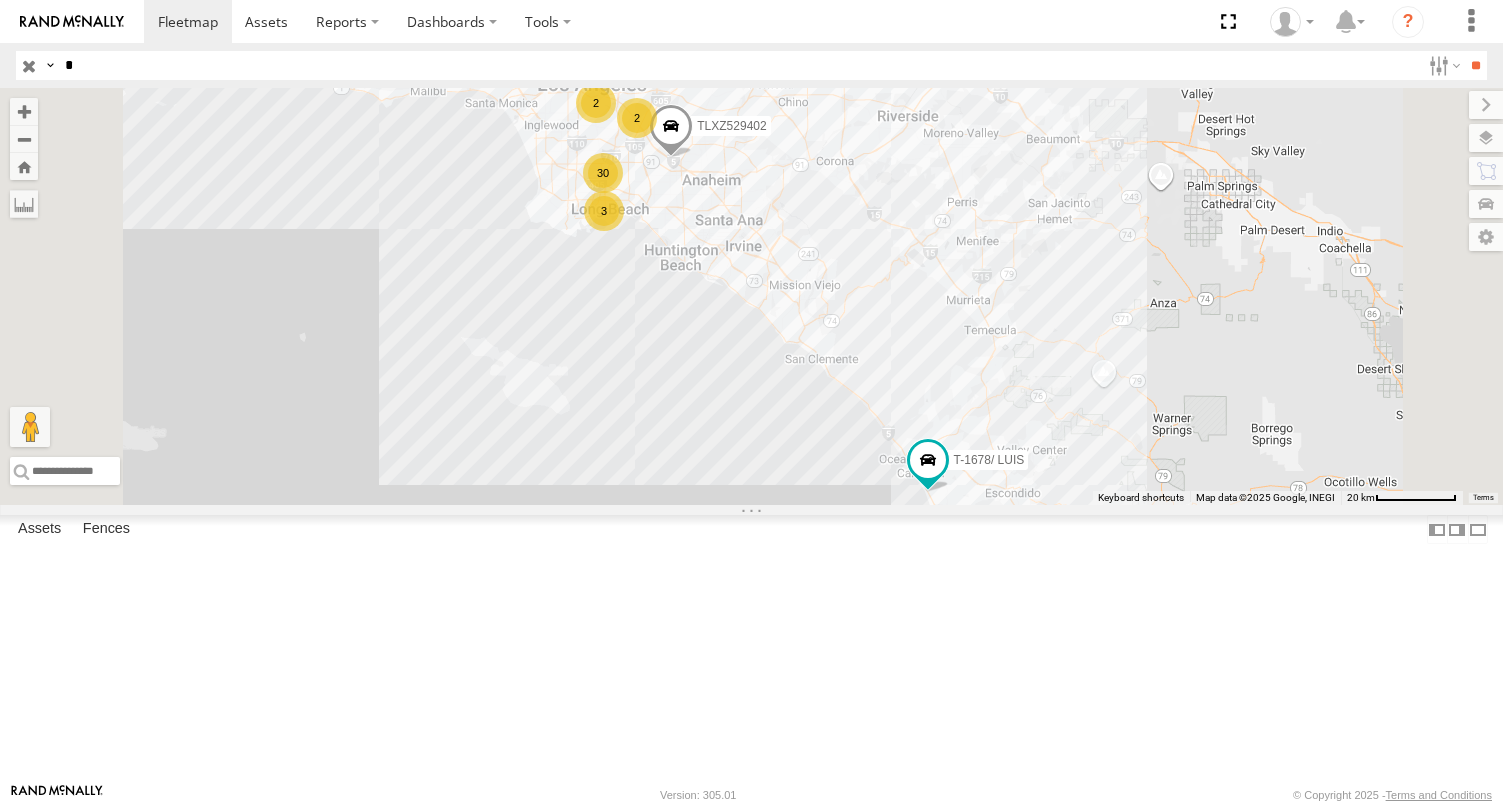 click on "LUIS CAMPOS" at bounding box center [0, 0] 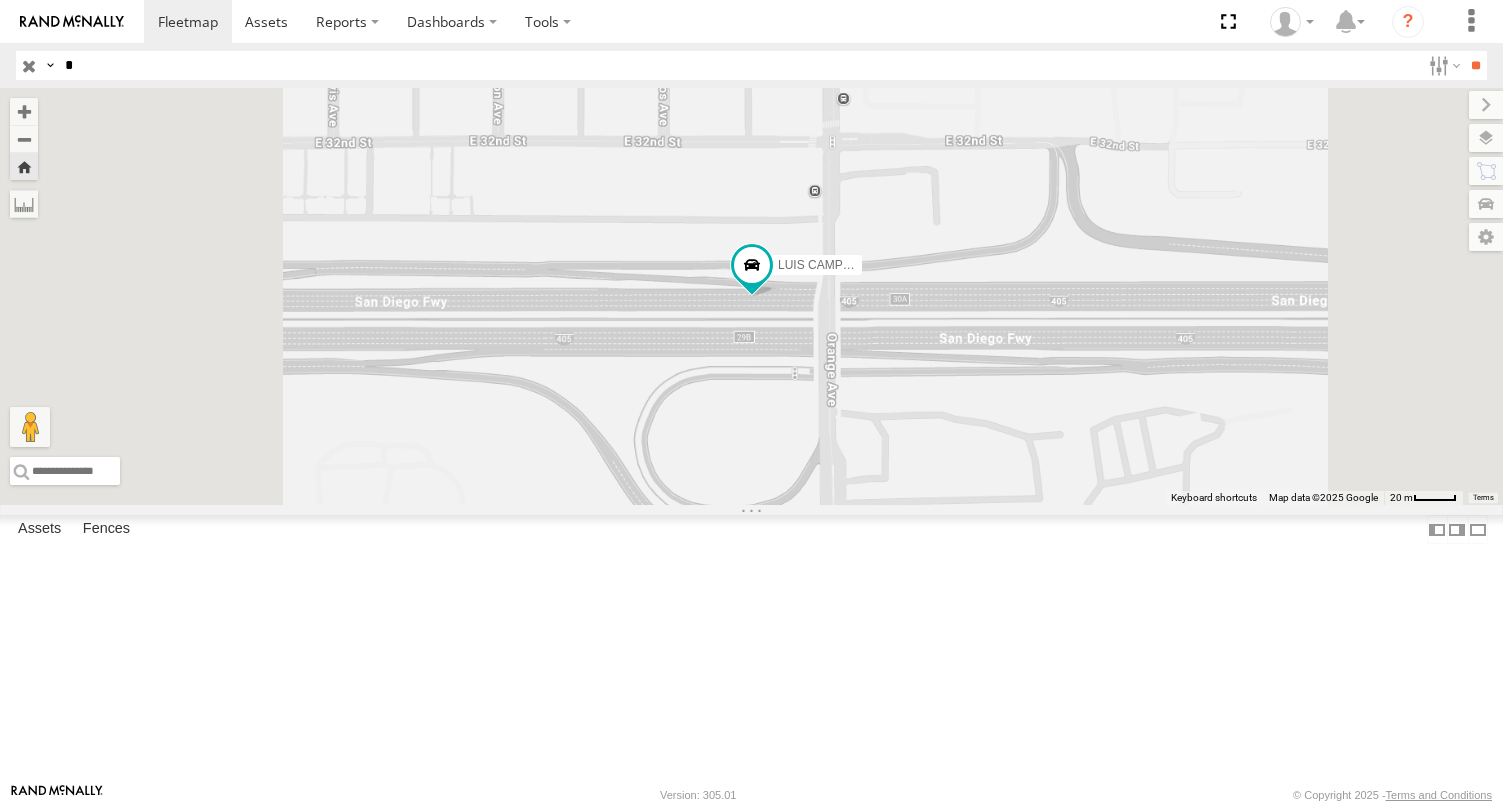 click on "T-1678/ LUIS" at bounding box center (0, 0) 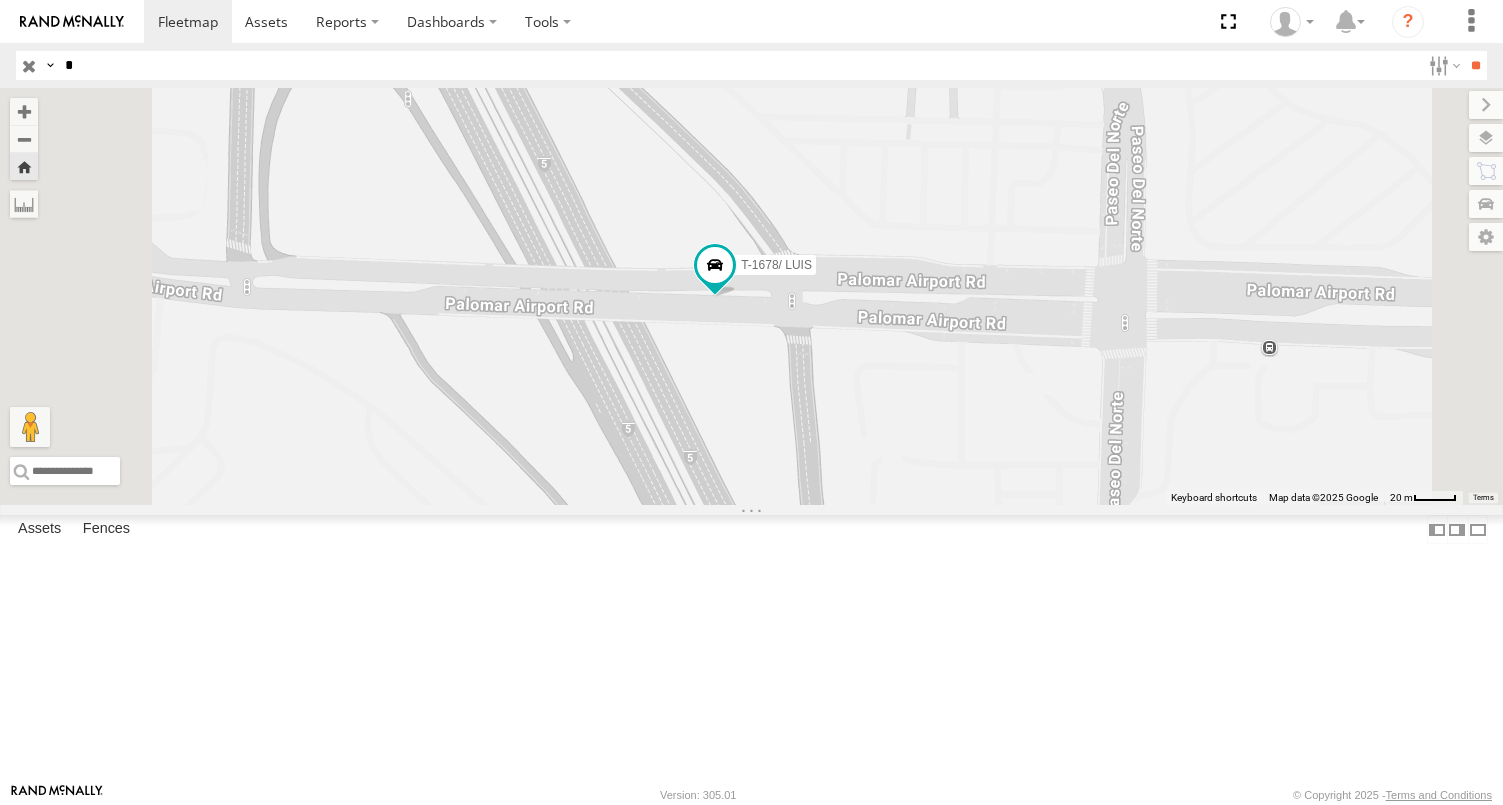 drag, startPoint x: 985, startPoint y: 492, endPoint x: 782, endPoint y: 511, distance: 203.88722 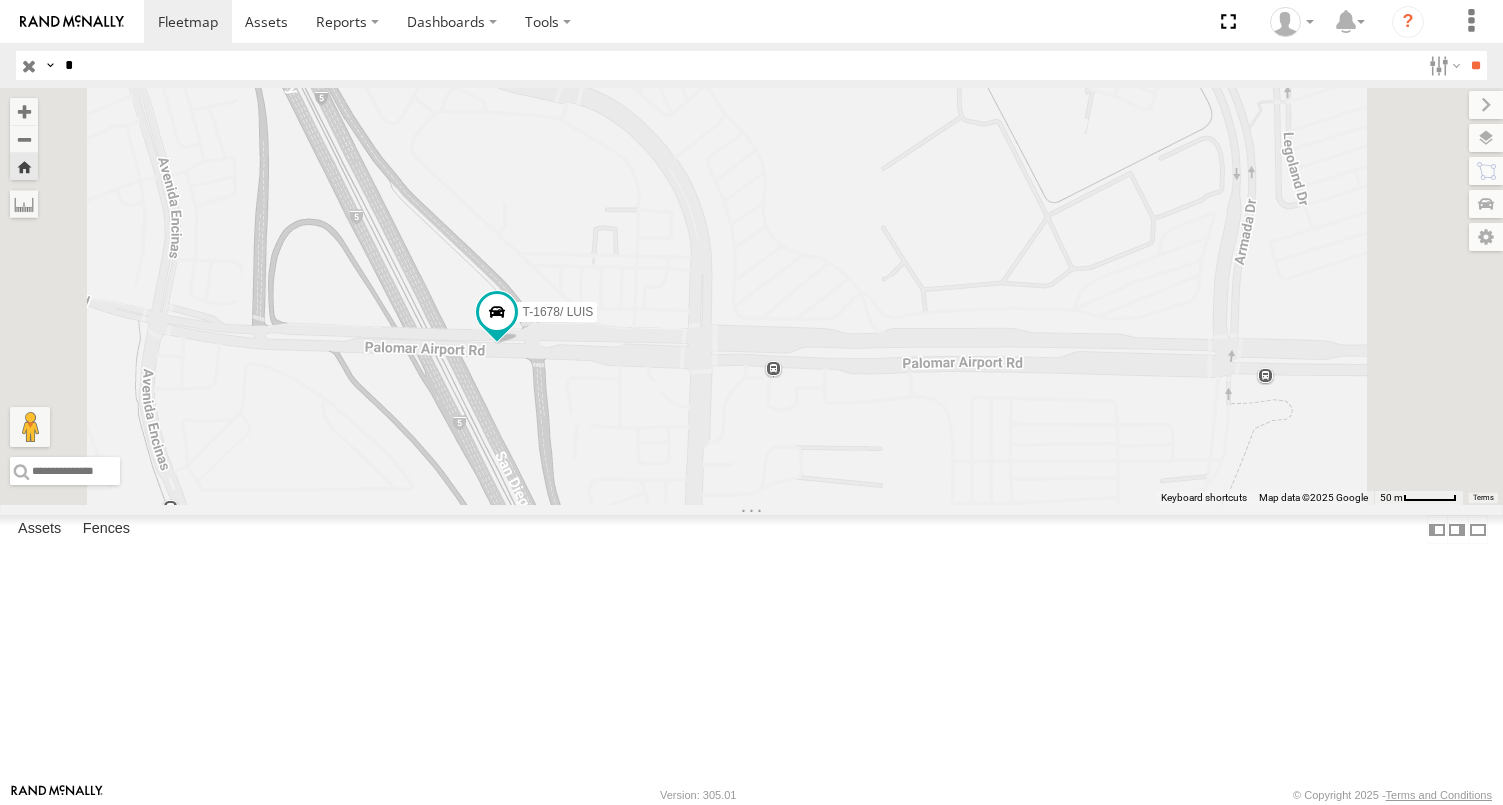 drag, startPoint x: 889, startPoint y: 486, endPoint x: 867, endPoint y: 493, distance: 23.086792 